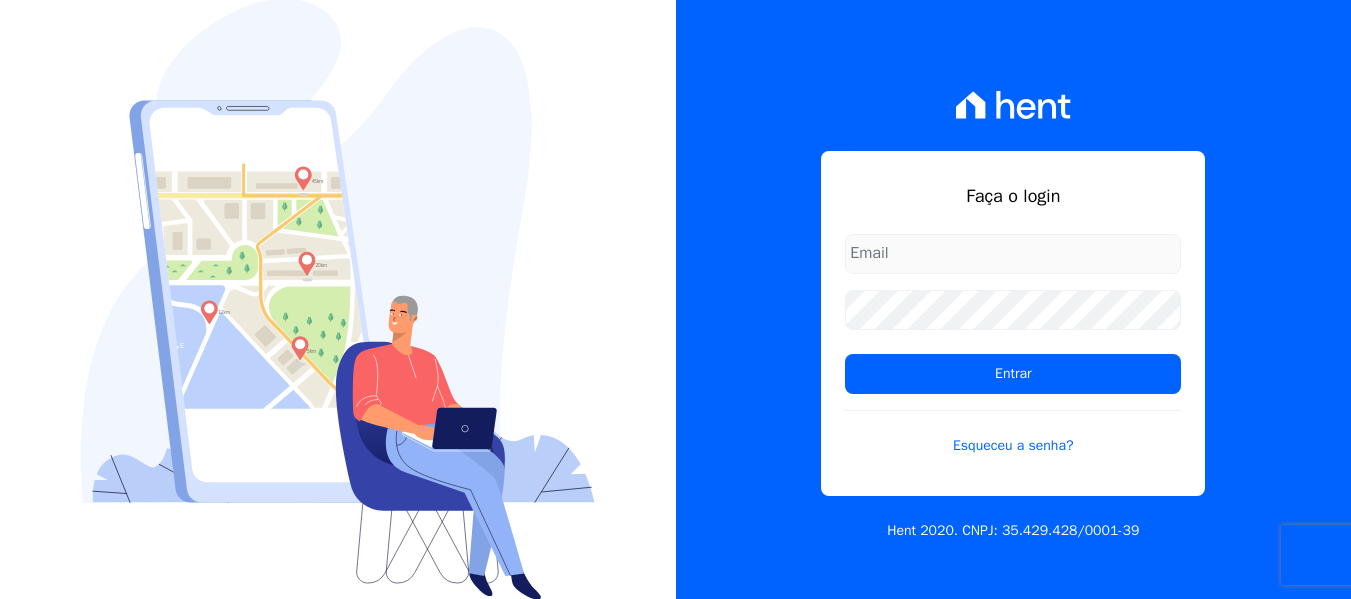 scroll, scrollTop: 0, scrollLeft: 0, axis: both 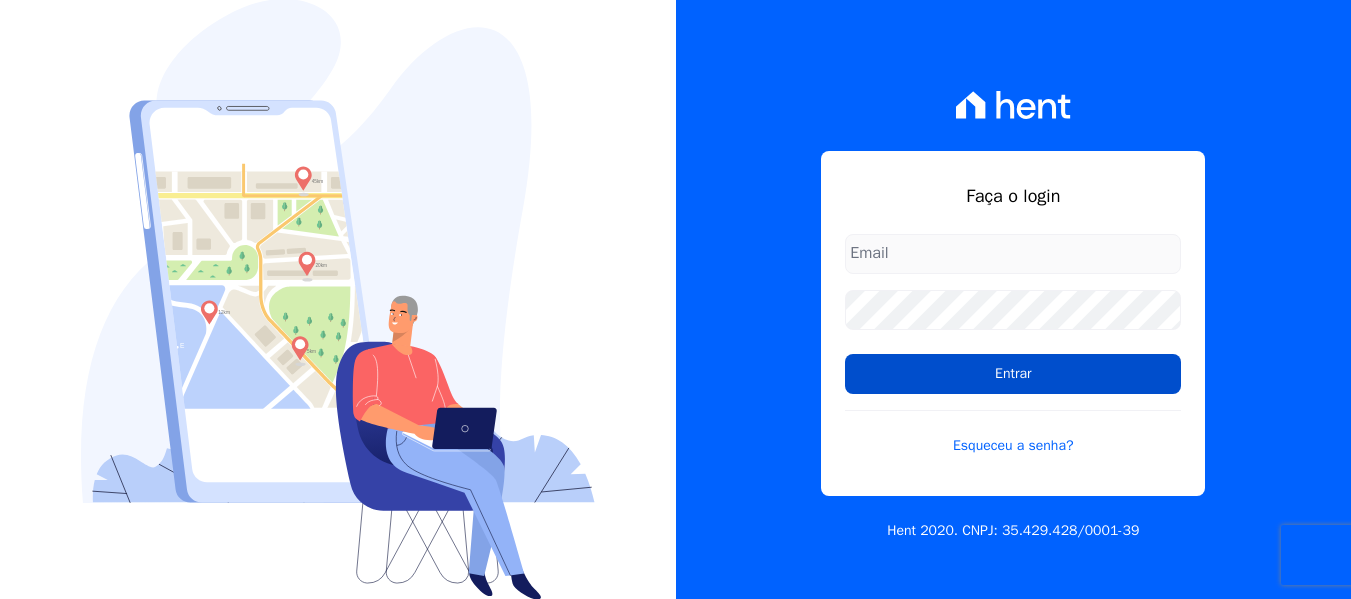 type on "contato@condominioalexandria.com.br" 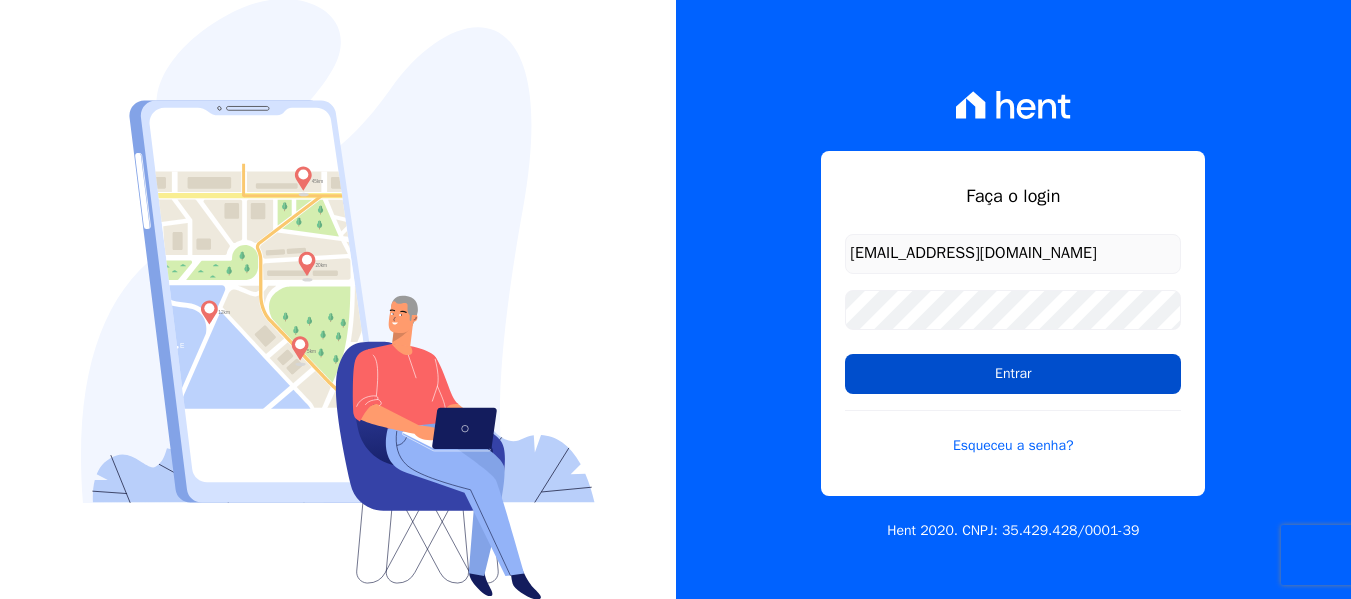 click on "Entrar" at bounding box center [1013, 374] 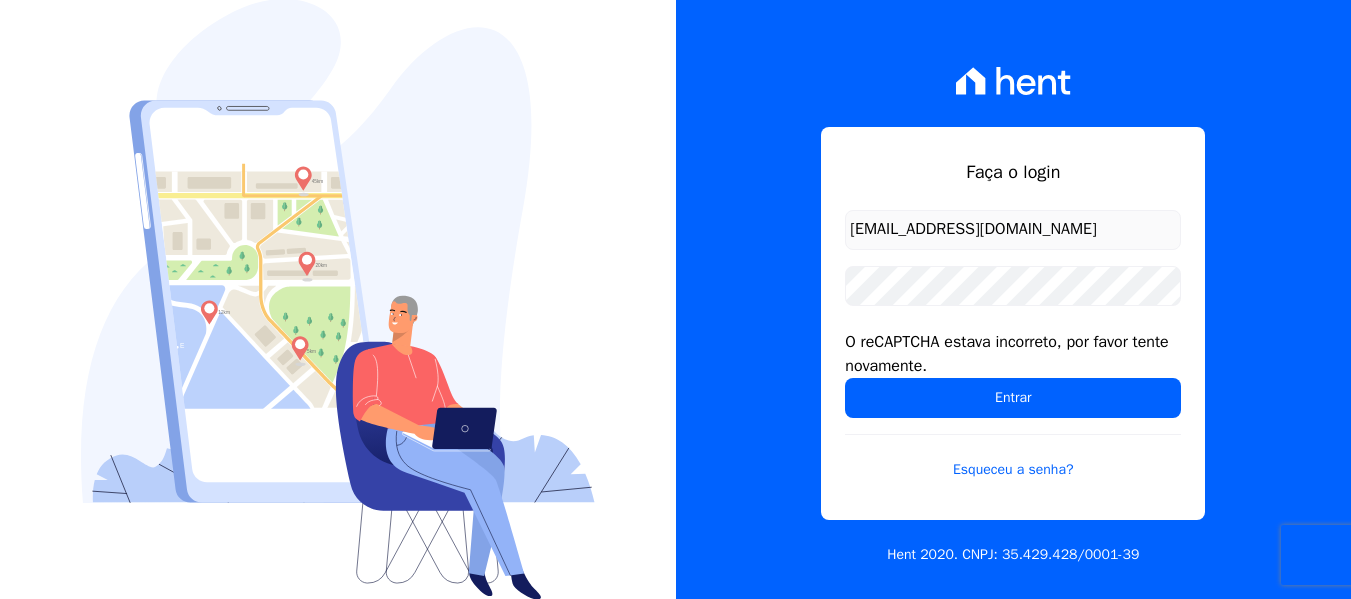 scroll, scrollTop: 0, scrollLeft: 0, axis: both 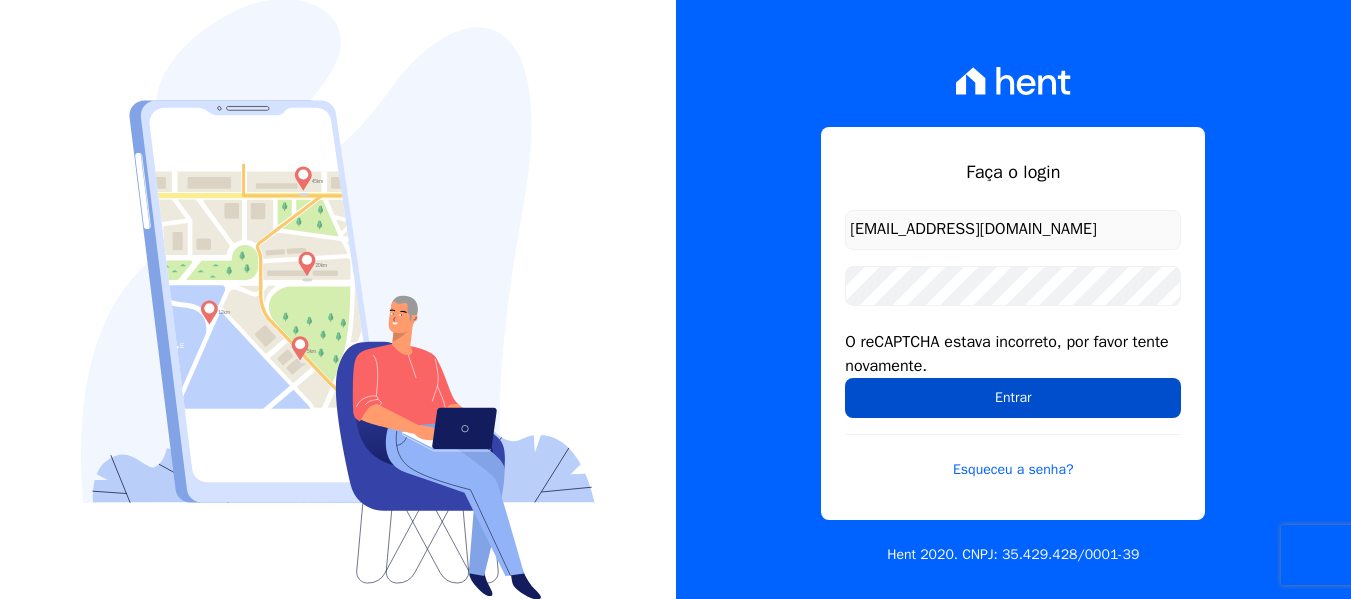 click on "Entrar" at bounding box center [1013, 398] 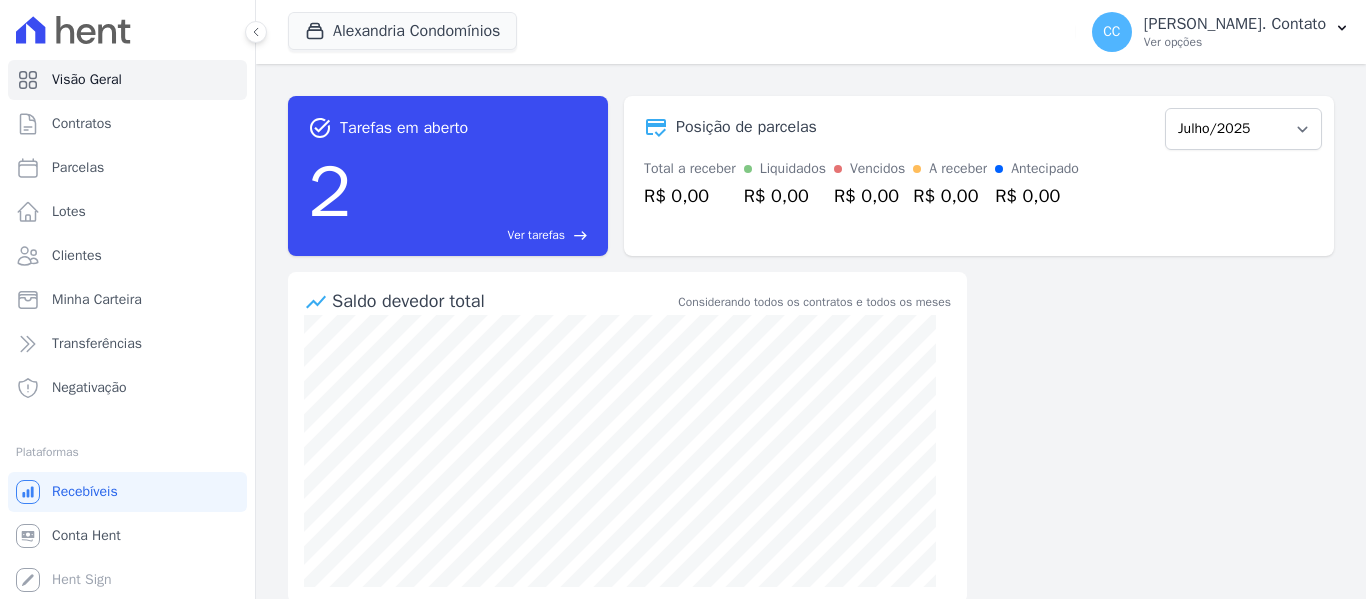 scroll, scrollTop: 0, scrollLeft: 0, axis: both 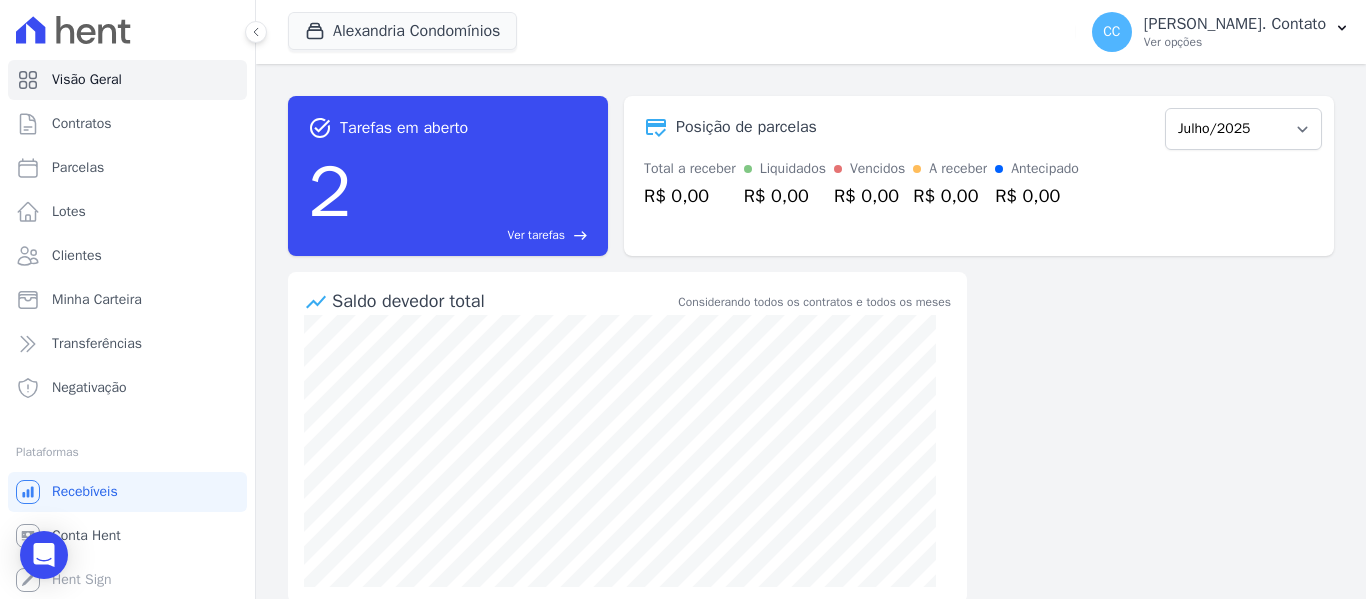 click on "Visão Geral
Contratos
[GEOGRAPHIC_DATA]
Lotes
Clientes
Minha Carteira
Transferências
Negativação" at bounding box center (127, 234) 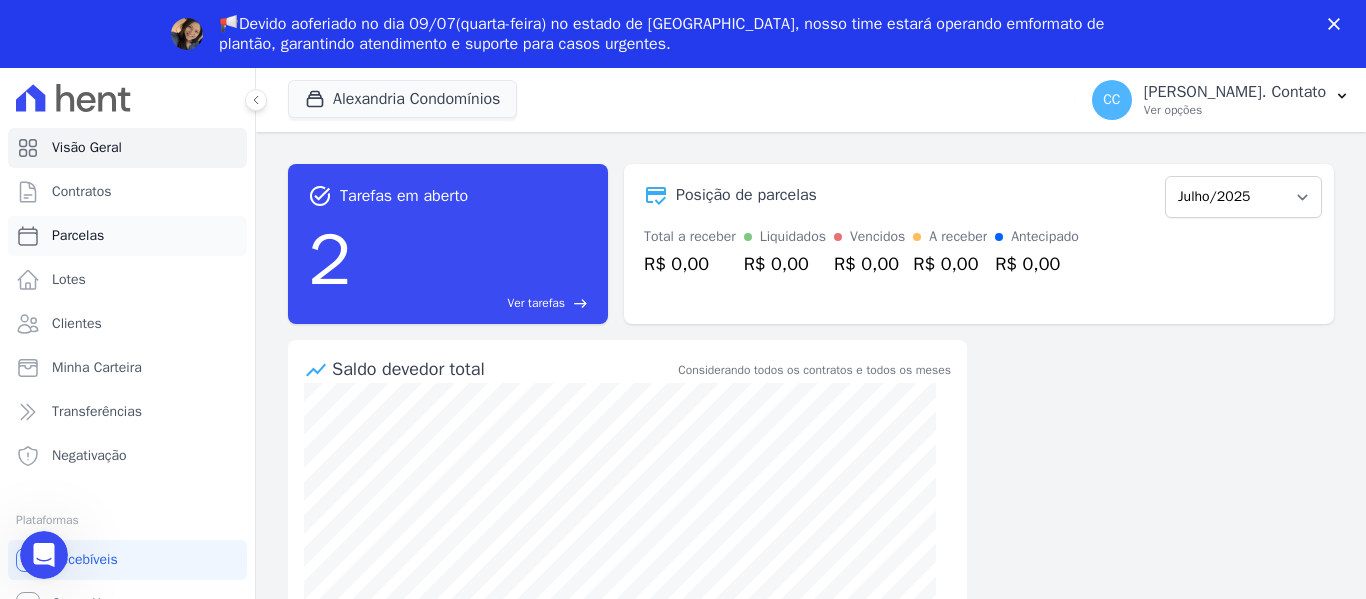 scroll, scrollTop: 0, scrollLeft: 0, axis: both 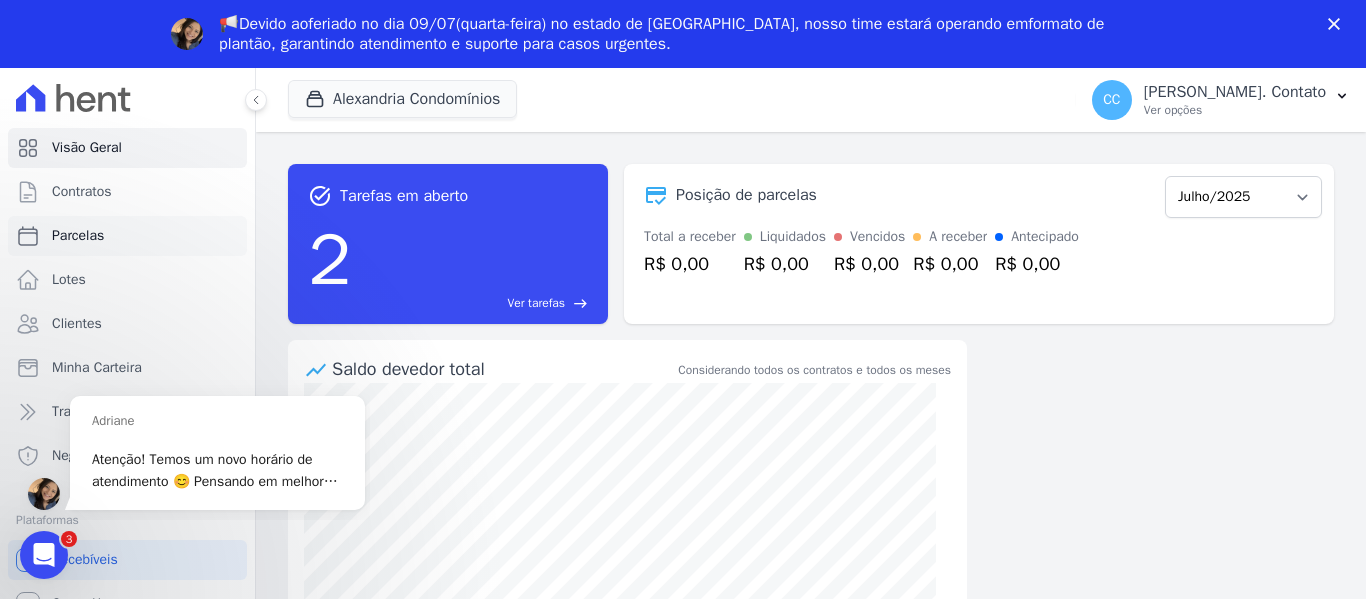 click on "Parcelas" at bounding box center (78, 236) 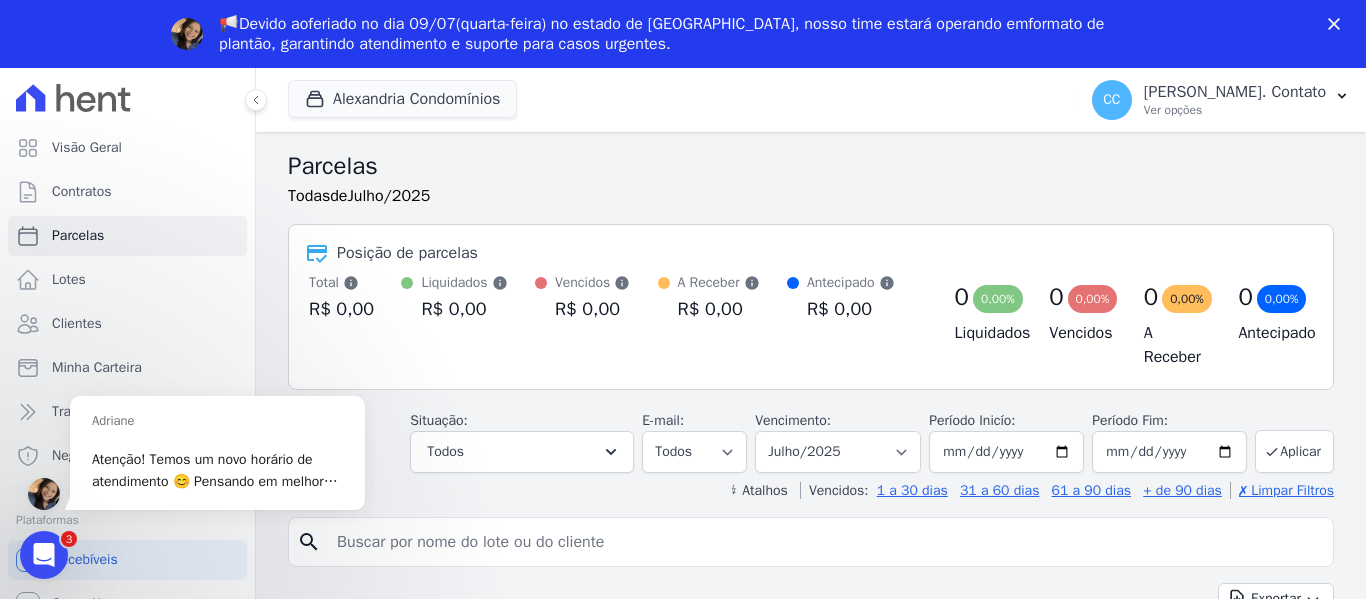 scroll, scrollTop: 0, scrollLeft: 0, axis: both 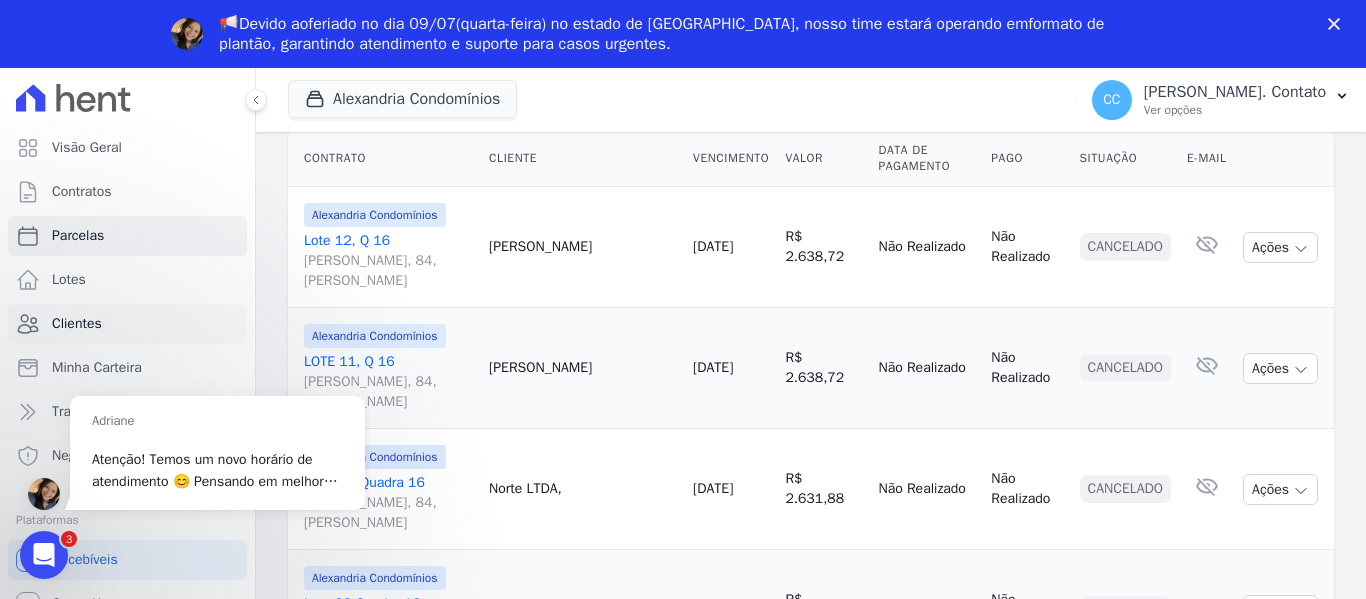 click on "Clientes" at bounding box center [77, 324] 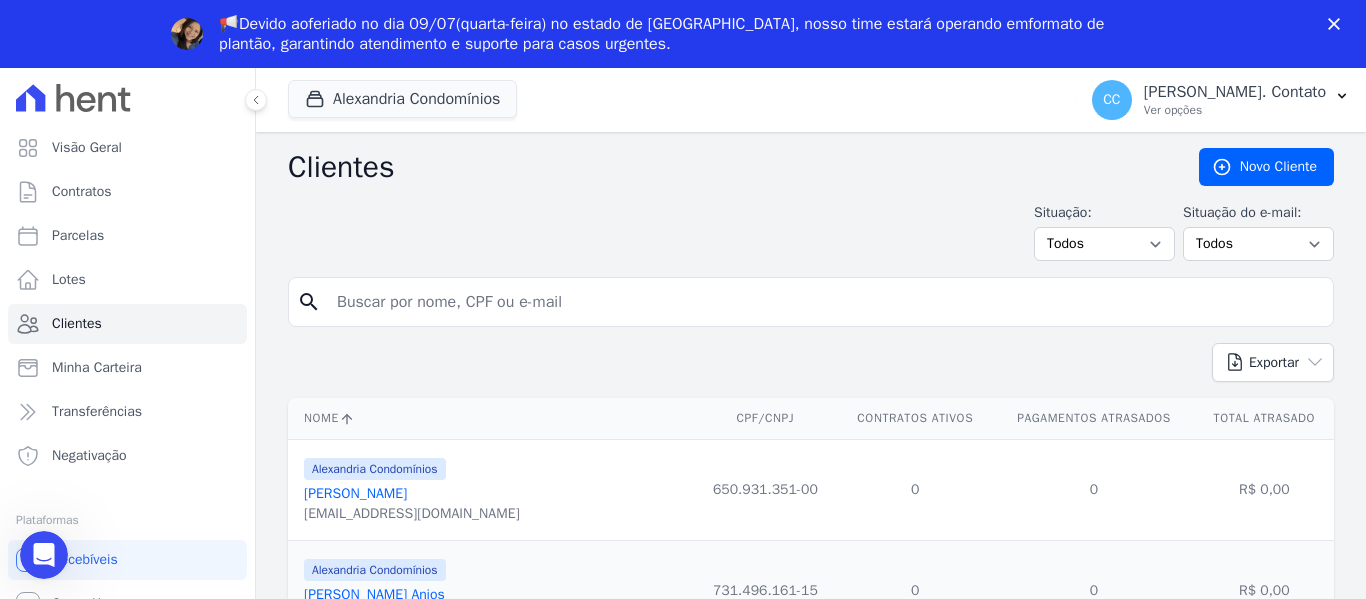 scroll, scrollTop: 0, scrollLeft: 0, axis: both 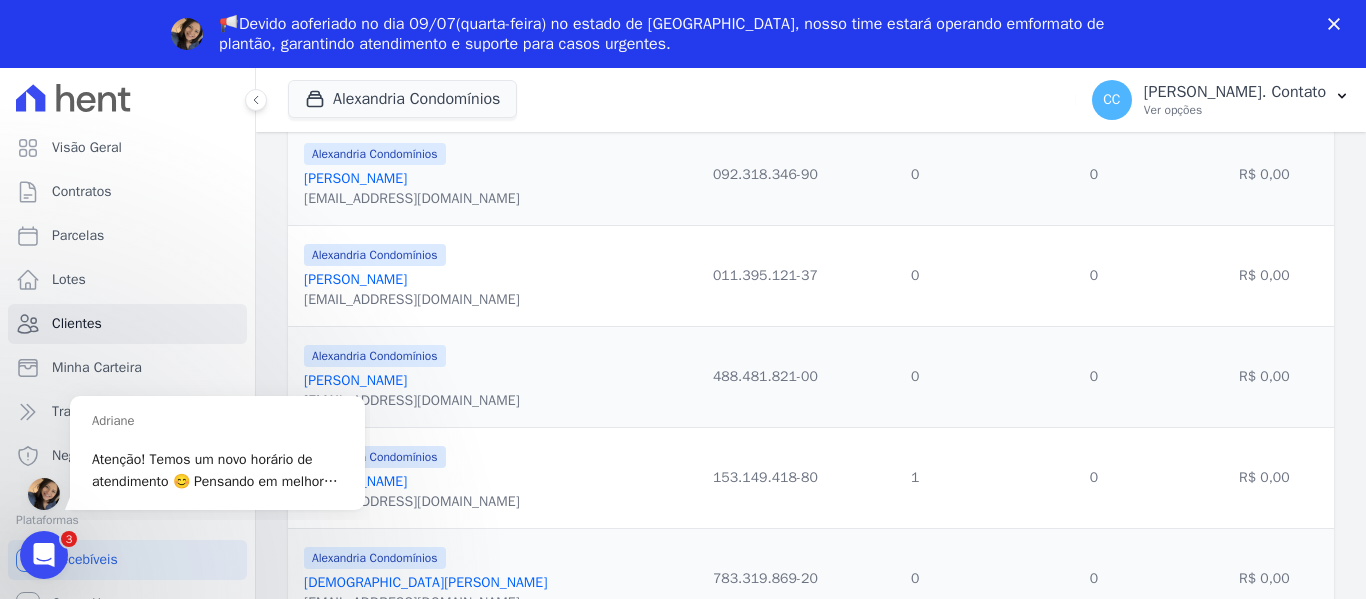 click on "[PERSON_NAME]" at bounding box center (355, 178) 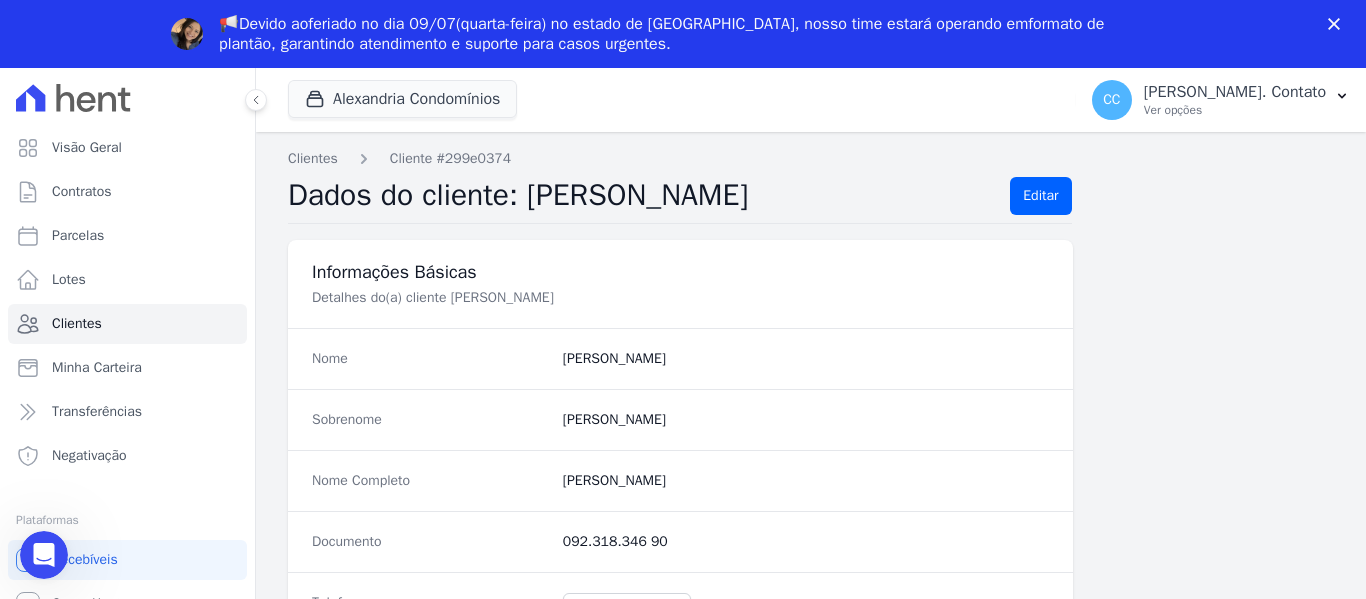 scroll, scrollTop: 0, scrollLeft: 0, axis: both 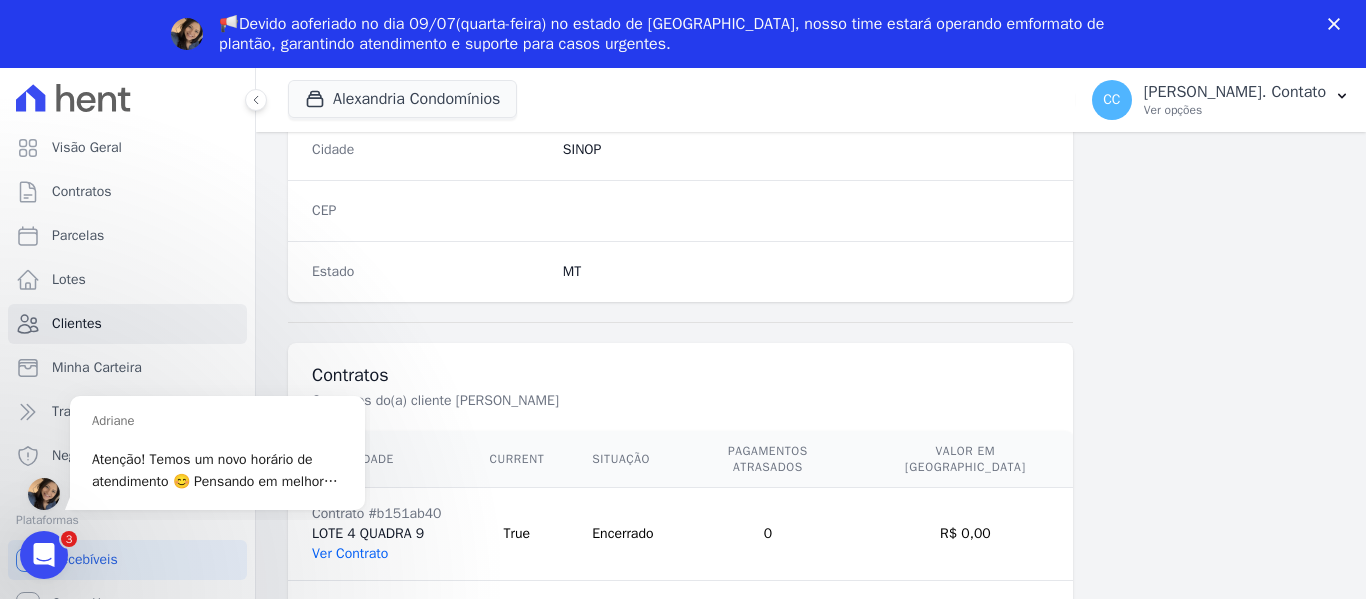 click on "Ver Contrato" at bounding box center [350, 553] 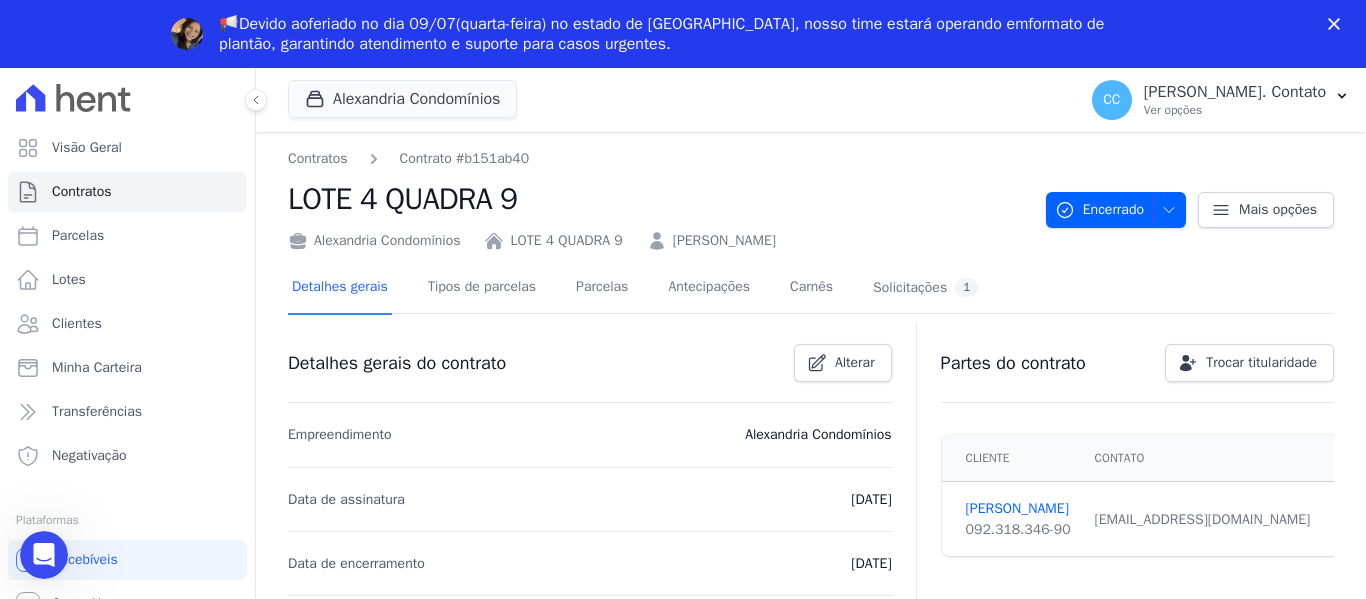 scroll, scrollTop: 0, scrollLeft: 0, axis: both 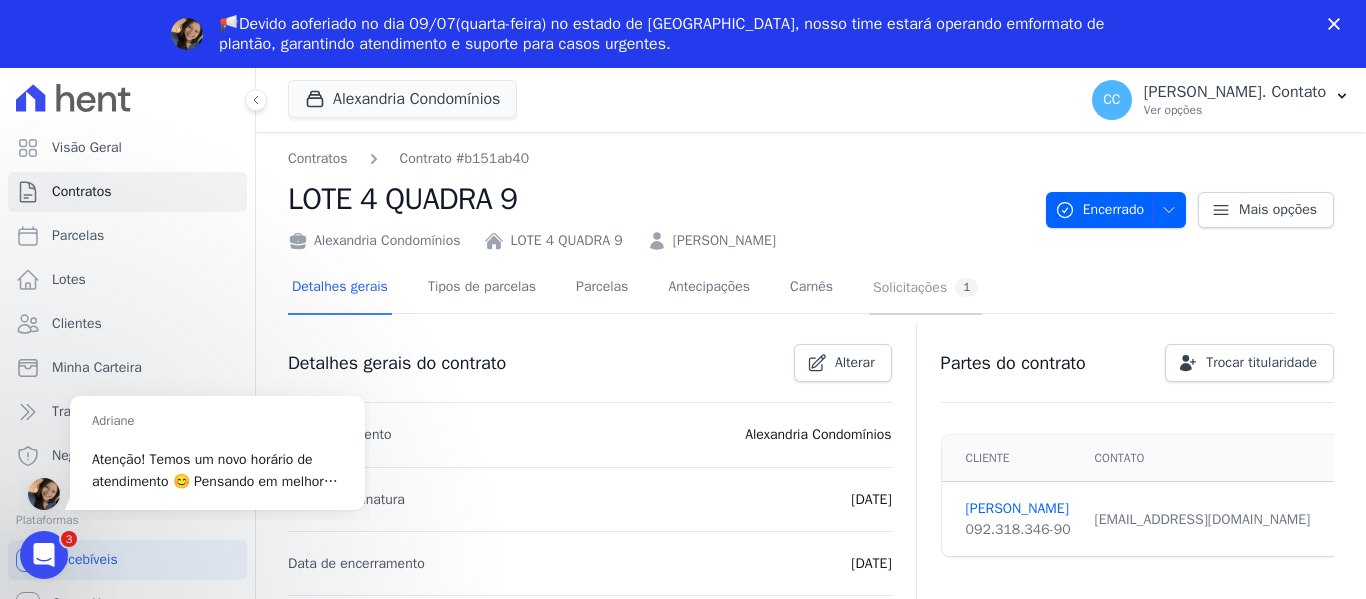 click on "Solicitações
1" at bounding box center (925, 287) 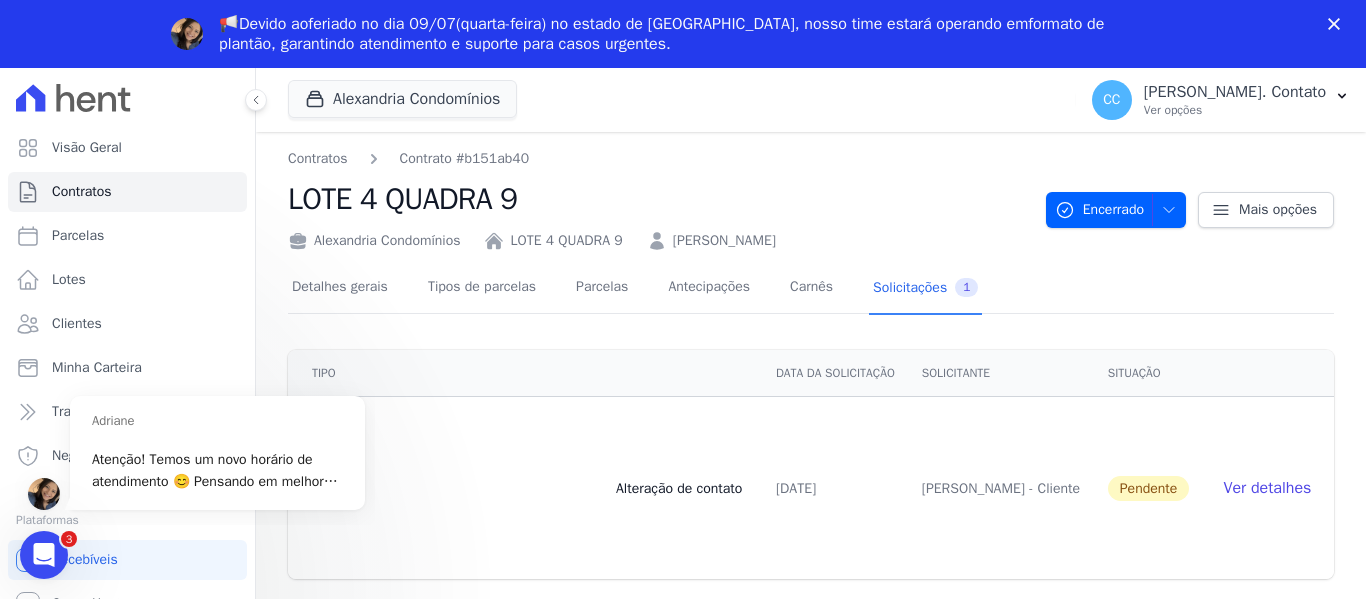 scroll, scrollTop: 0, scrollLeft: 0, axis: both 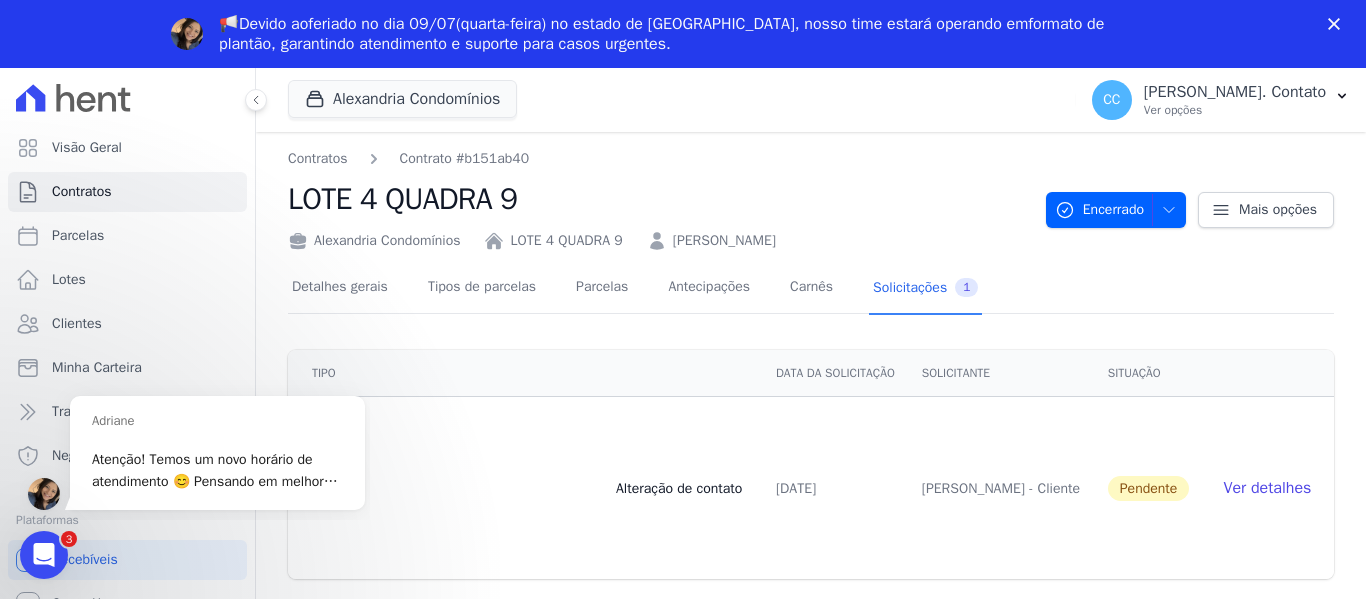 click on "Ver detalhes" at bounding box center [1268, 488] 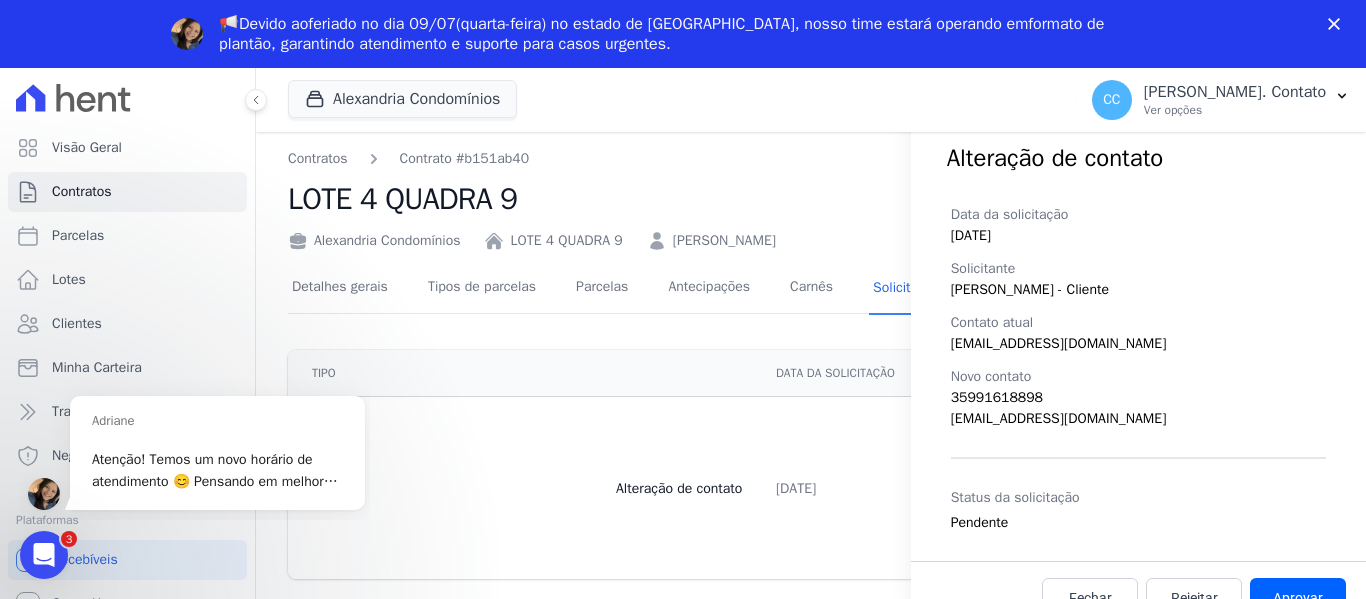 click on "Alteração de contato
Data da solicitação
[DATE]
Solicitante
[PERSON_NAME] - Cliente
Contato atual
[EMAIL_ADDRESS][DOMAIN_NAME]
Novo contato
35991618898
[EMAIL_ADDRESS][DOMAIN_NAME]
Status da solicitação
Pendente
[GEOGRAPHIC_DATA]
Rejeitar
Aprovar" at bounding box center [683, 299] 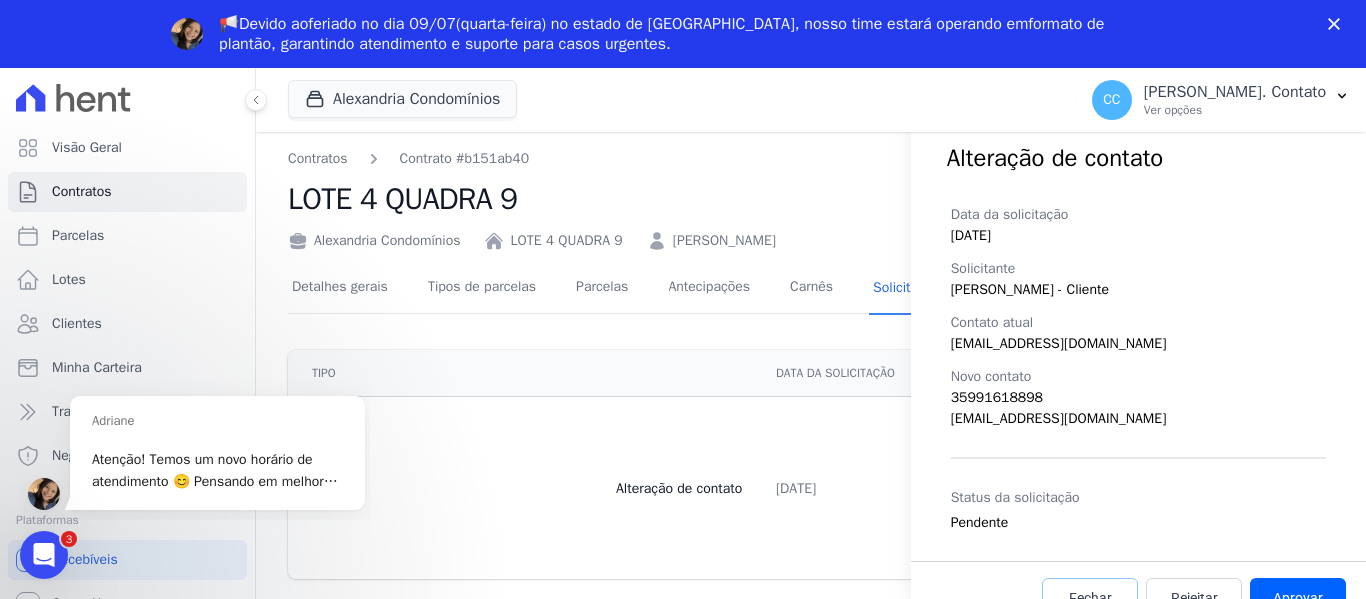 click on "Fechar" at bounding box center [1090, 598] 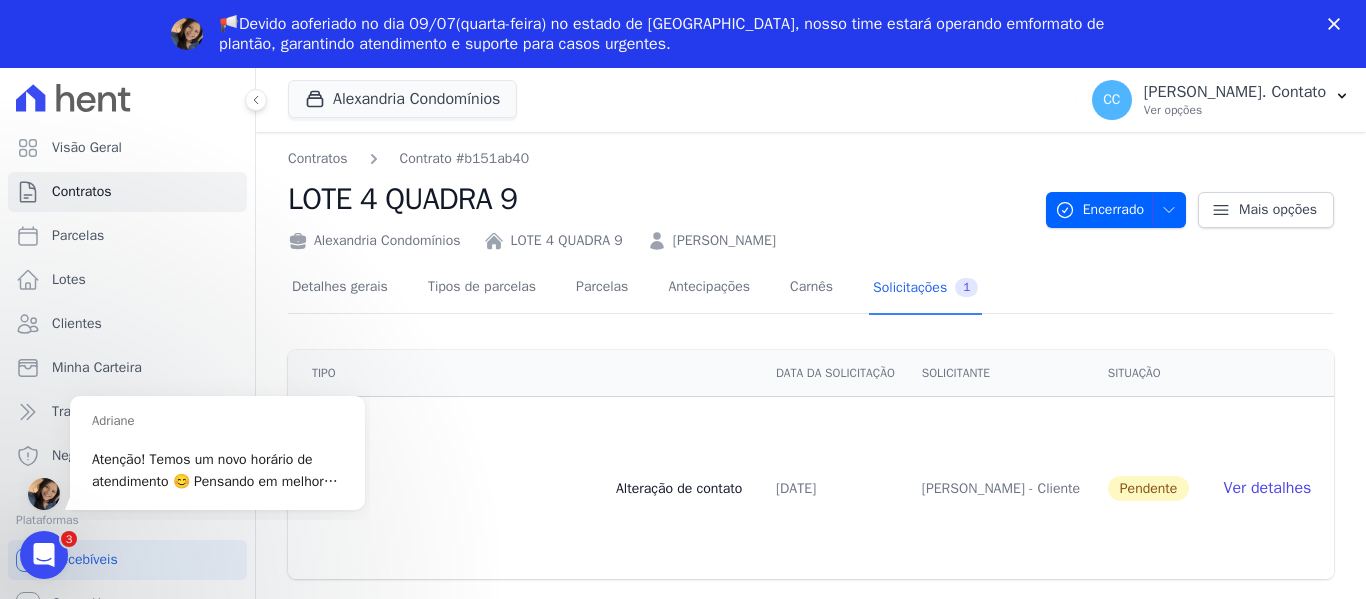 click on "Alteração de contato" at bounding box center (526, 488) 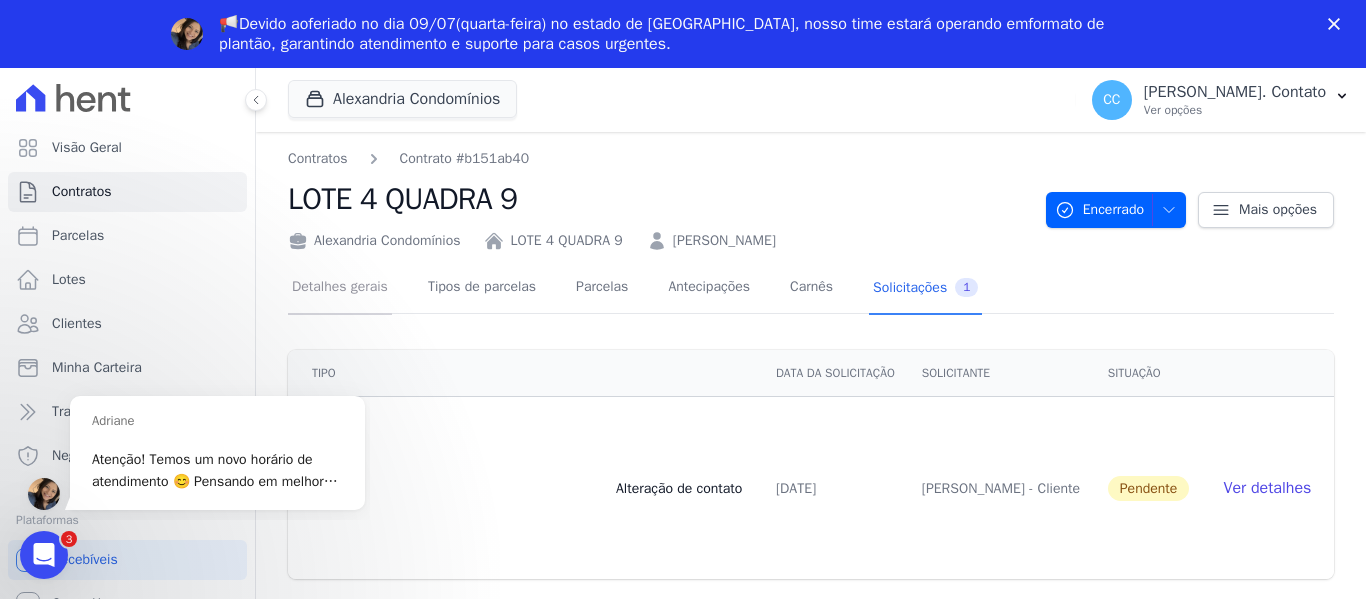 click on "Detalhes gerais" at bounding box center (340, 288) 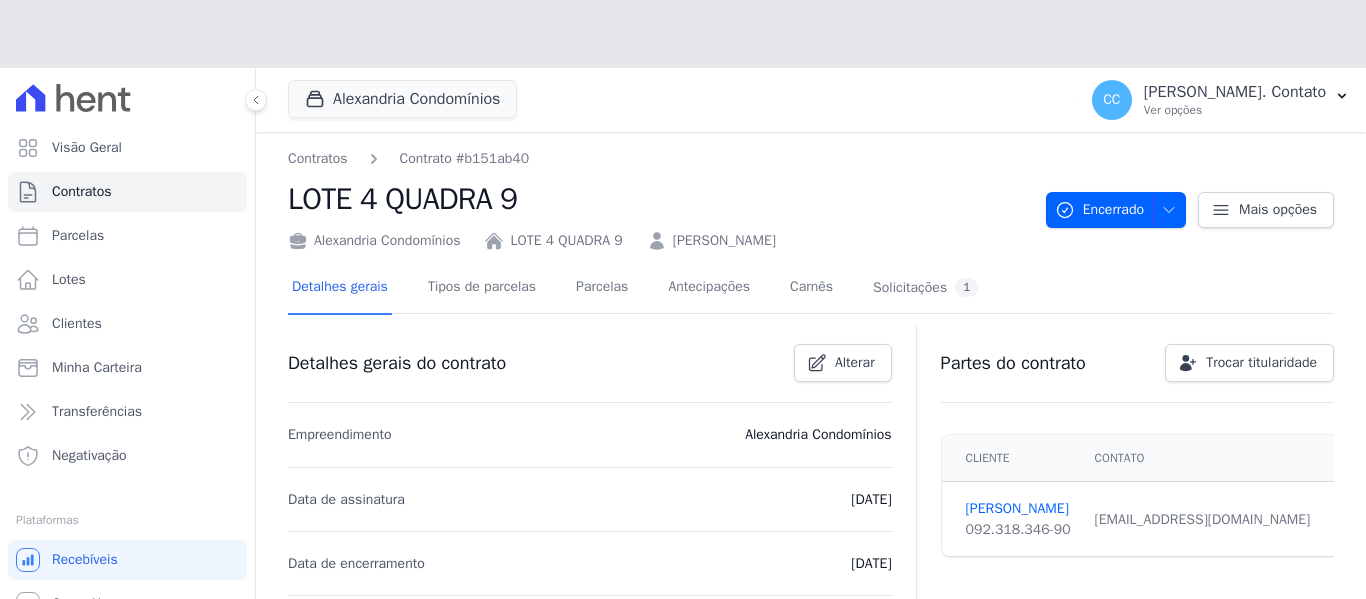 scroll, scrollTop: 119, scrollLeft: 0, axis: vertical 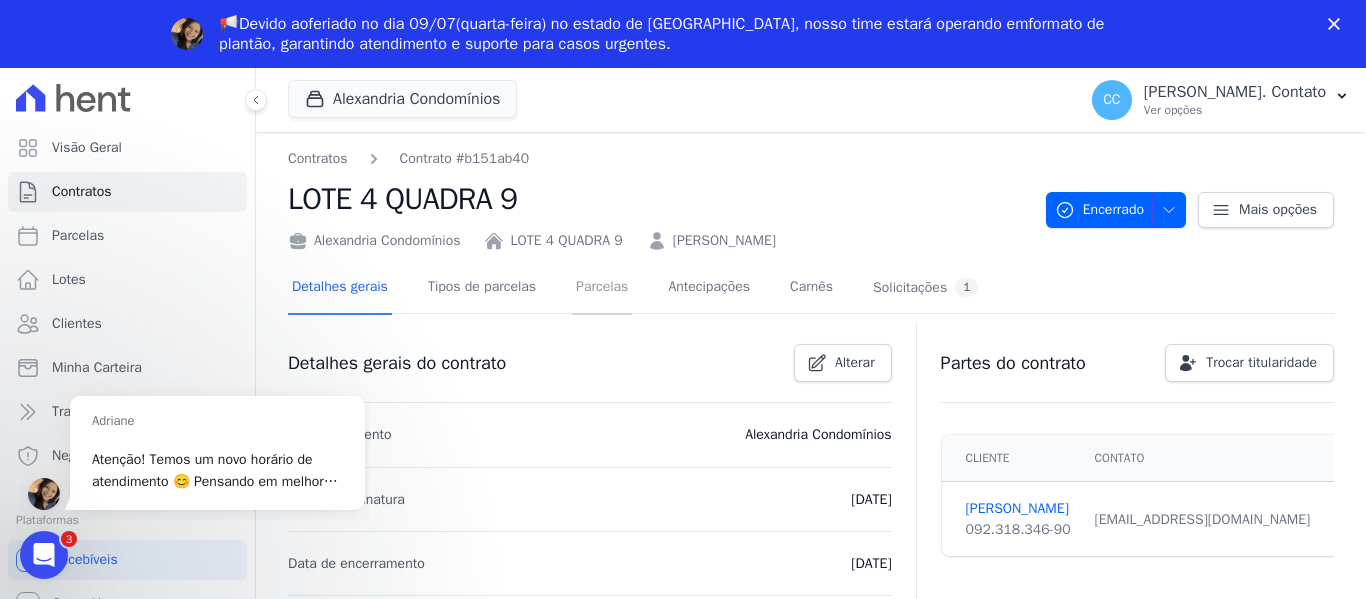 click on "Parcelas" at bounding box center (602, 288) 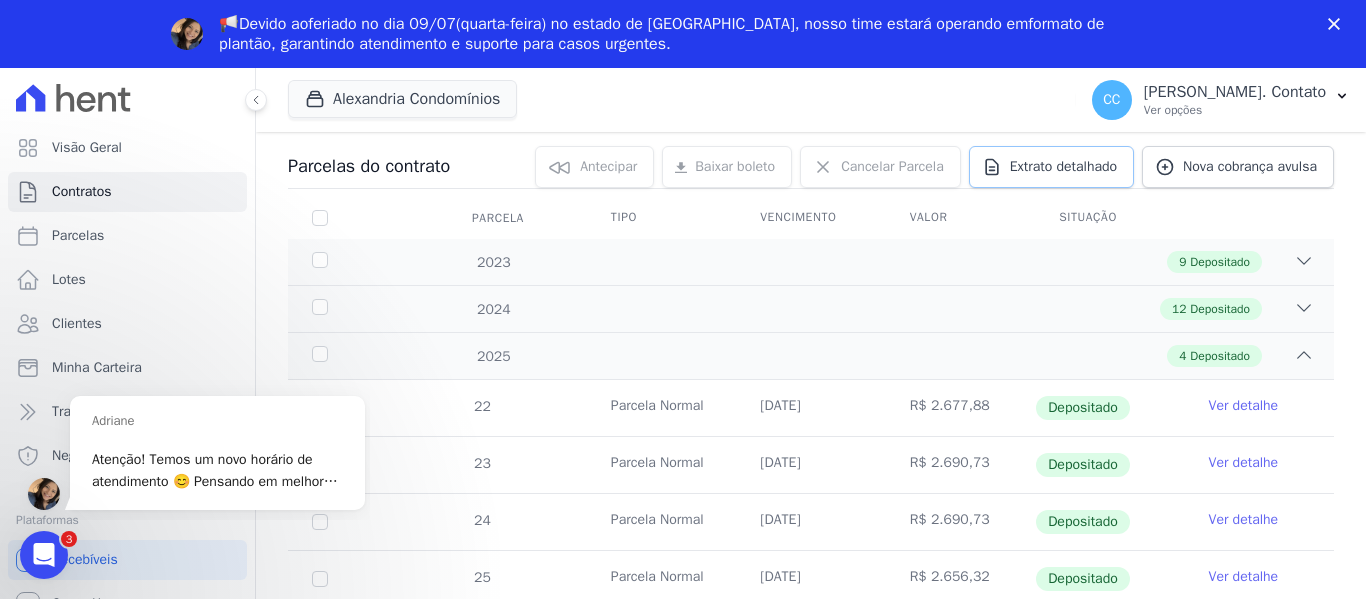 click on "Extrato detalhado" at bounding box center (1063, 167) 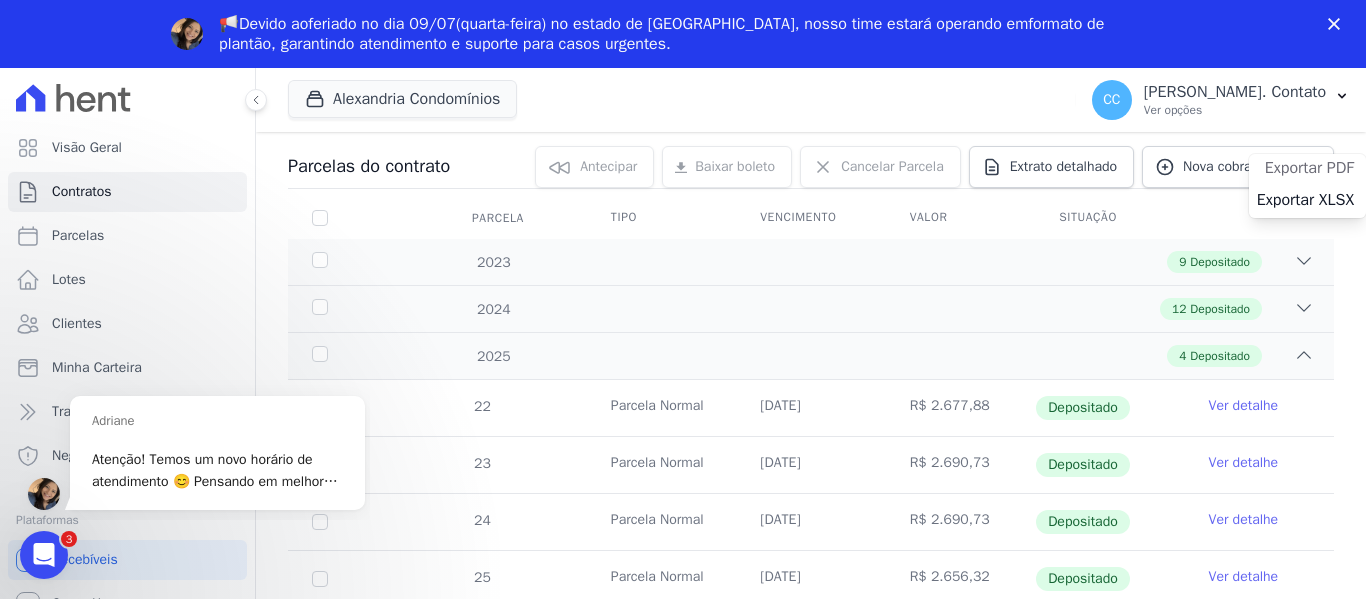 click on "Exportar PDF" at bounding box center [1309, 168] 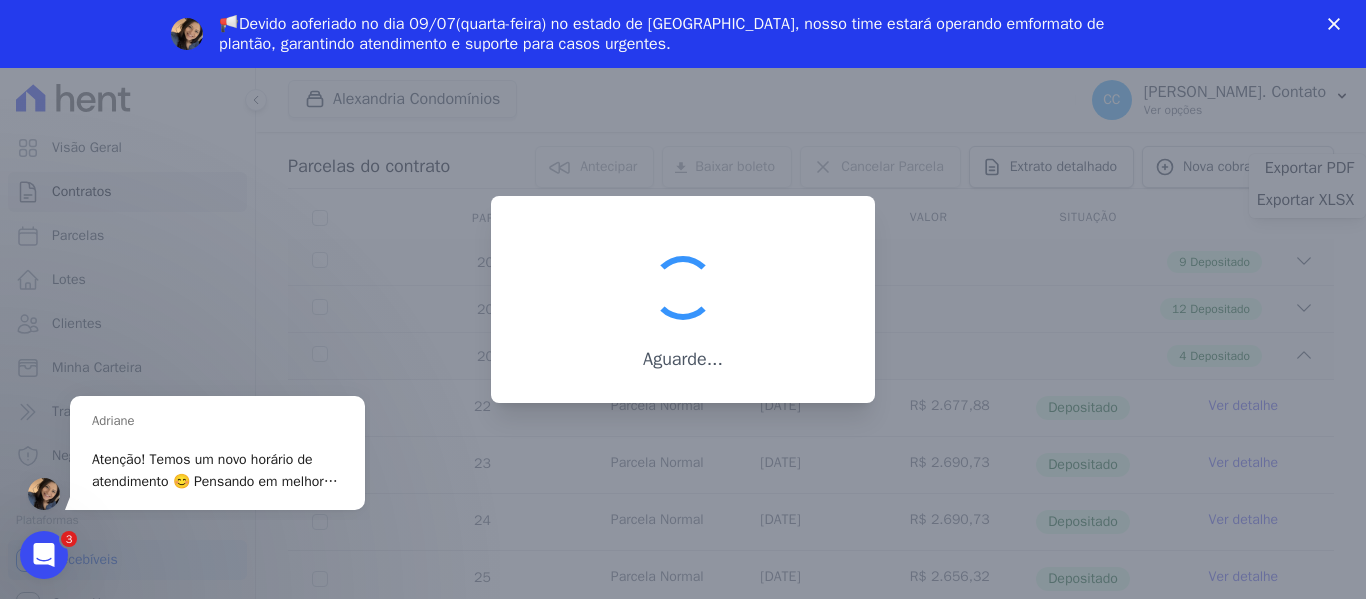 click 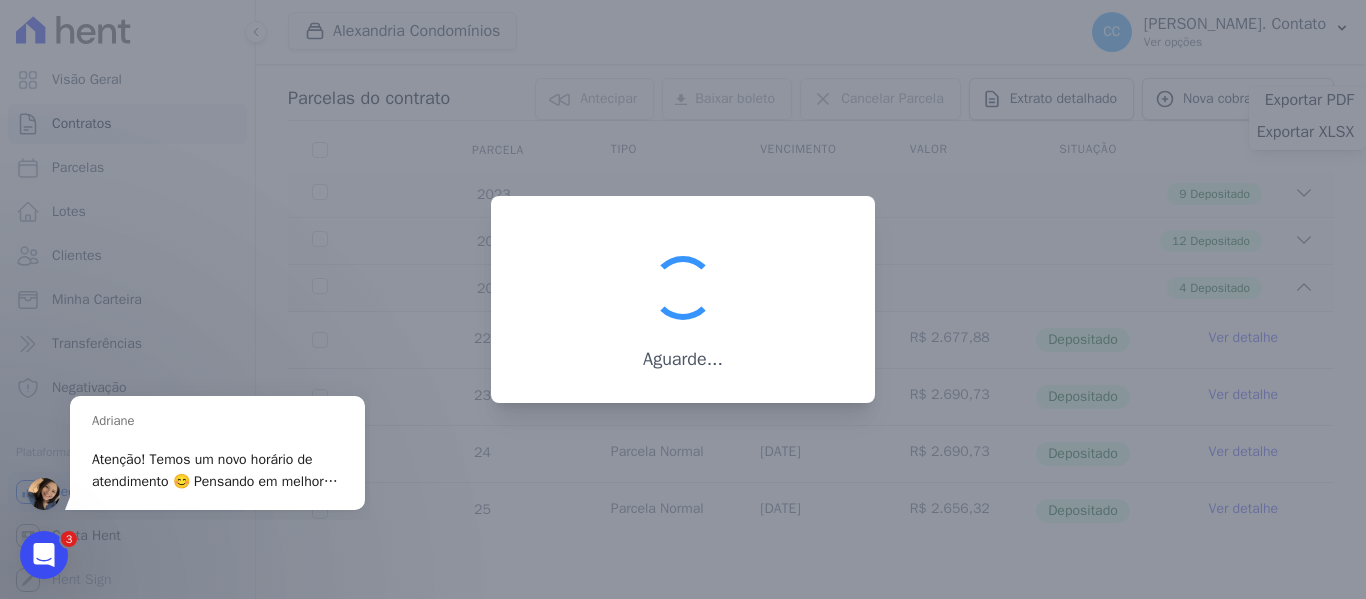 click 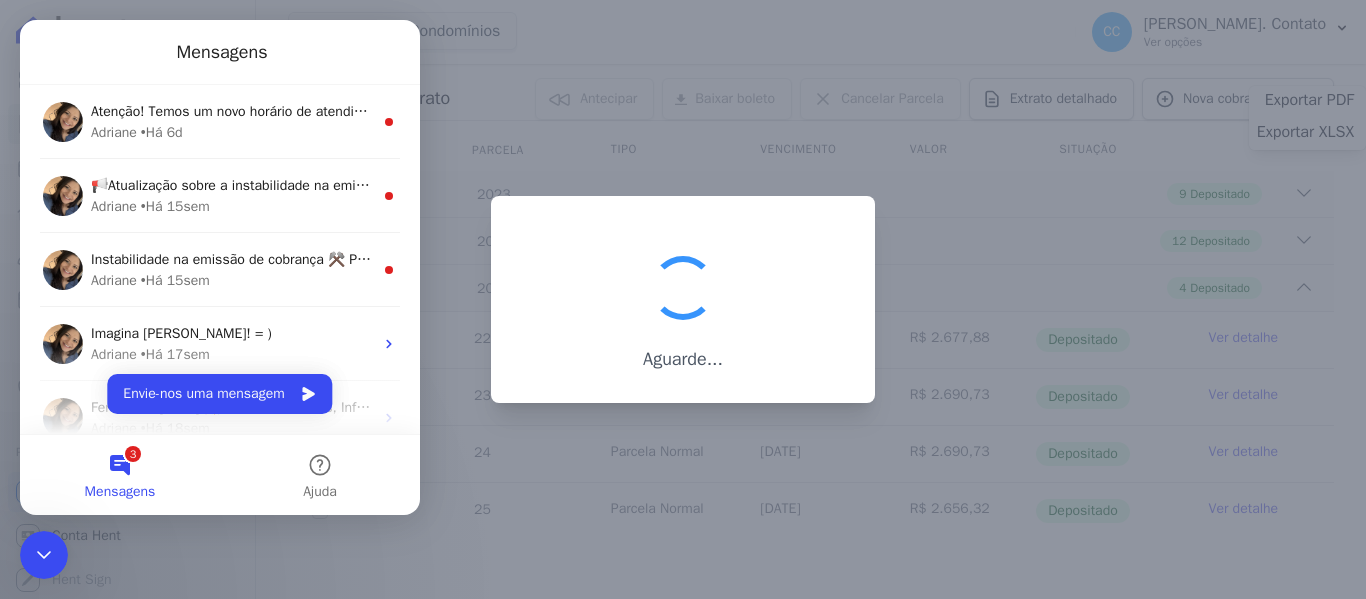 click 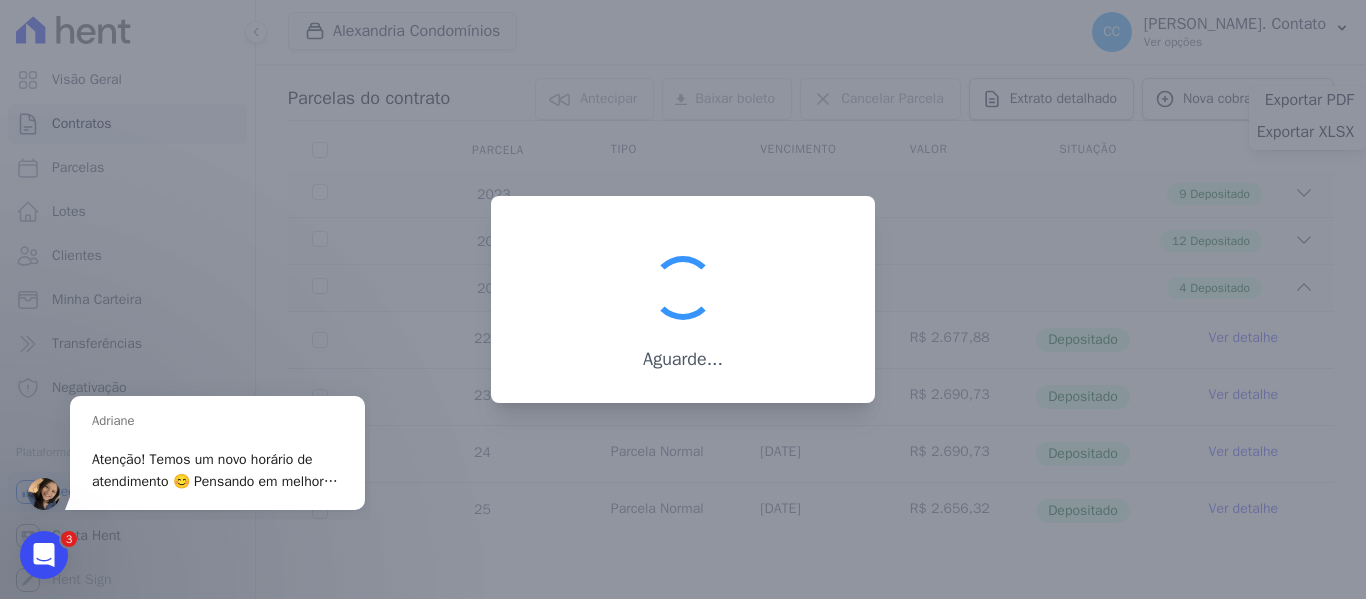 click 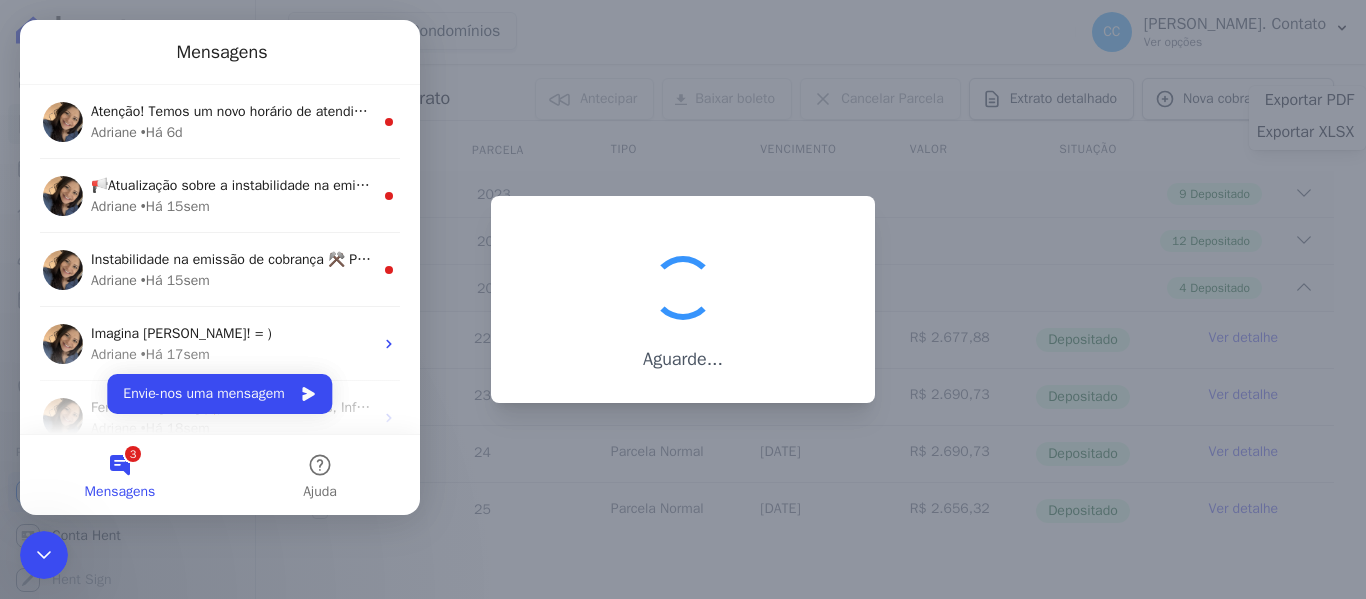 click 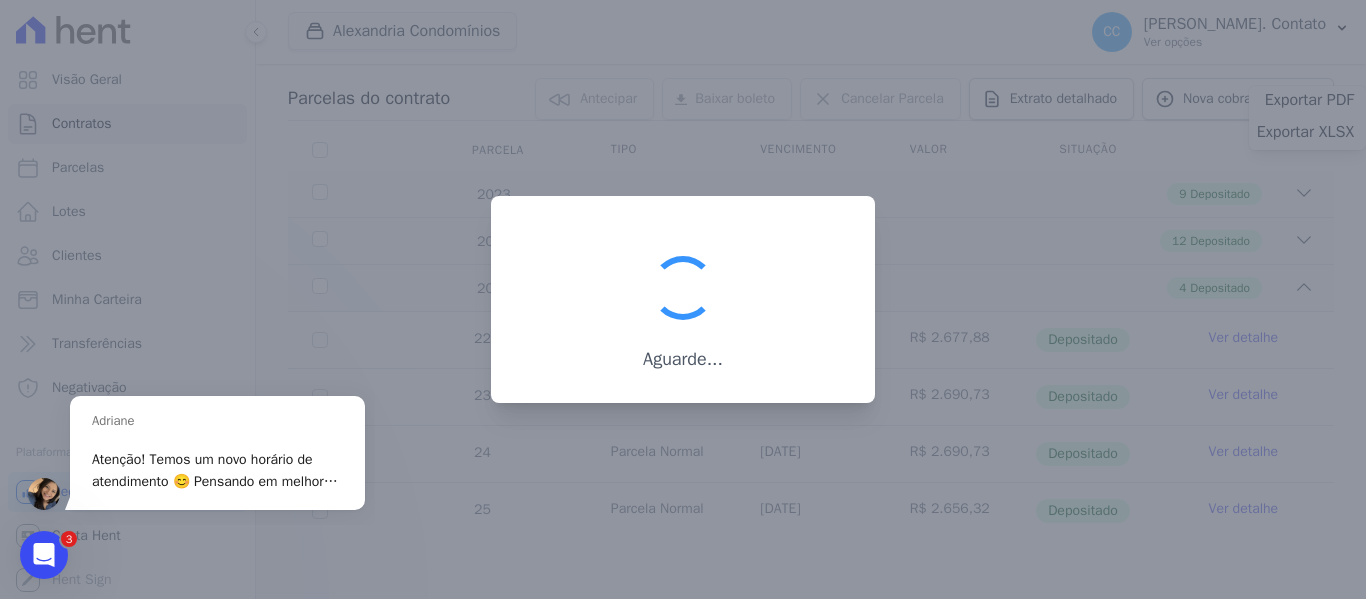 scroll, scrollTop: 0, scrollLeft: 0, axis: both 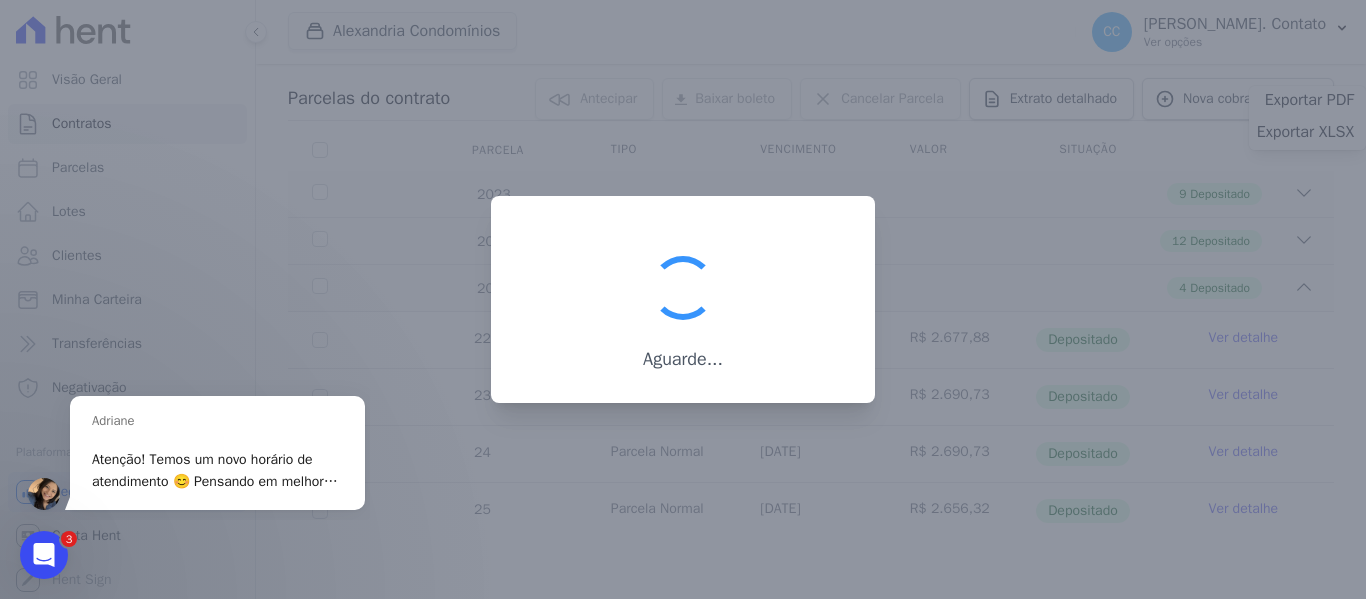 drag, startPoint x: 1330, startPoint y: 94, endPoint x: 1170, endPoint y: 76, distance: 161.00932 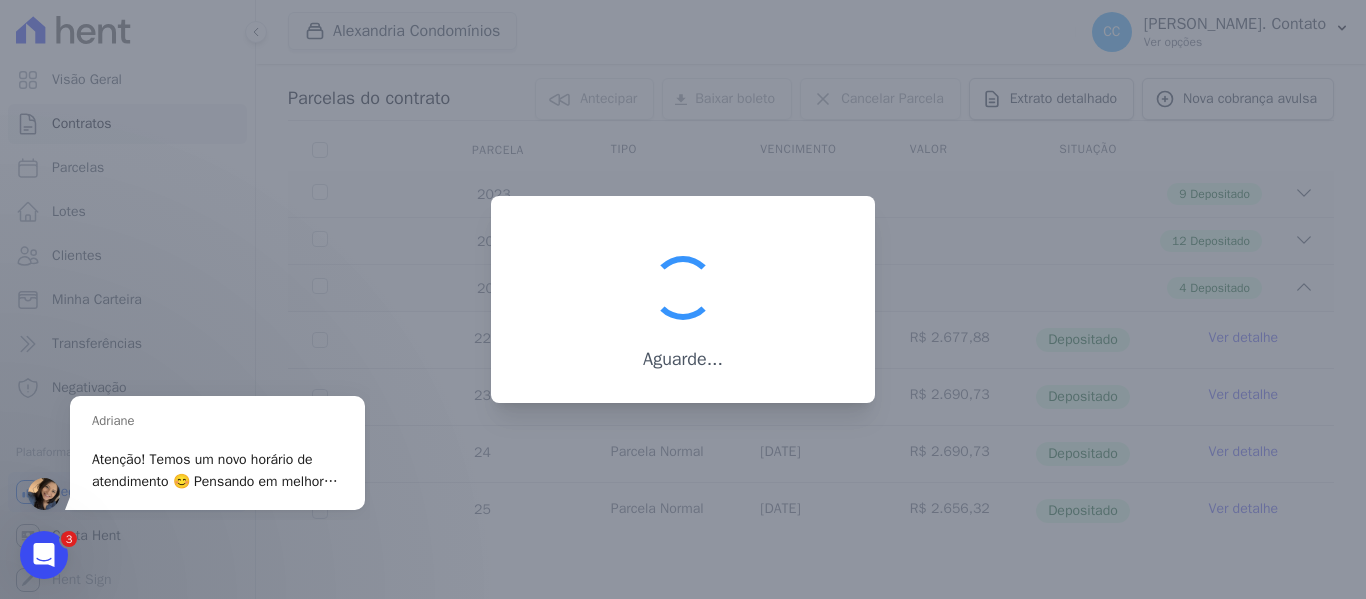 click on "Aguarde..." at bounding box center (683, 299) 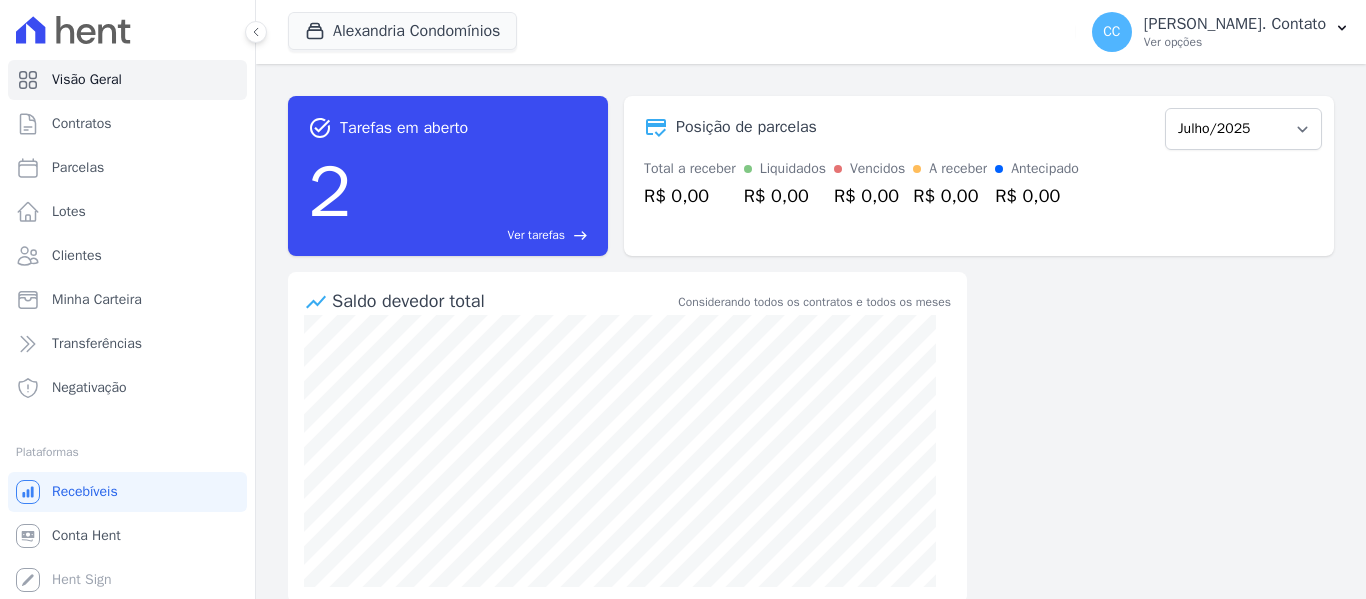 scroll, scrollTop: 0, scrollLeft: 0, axis: both 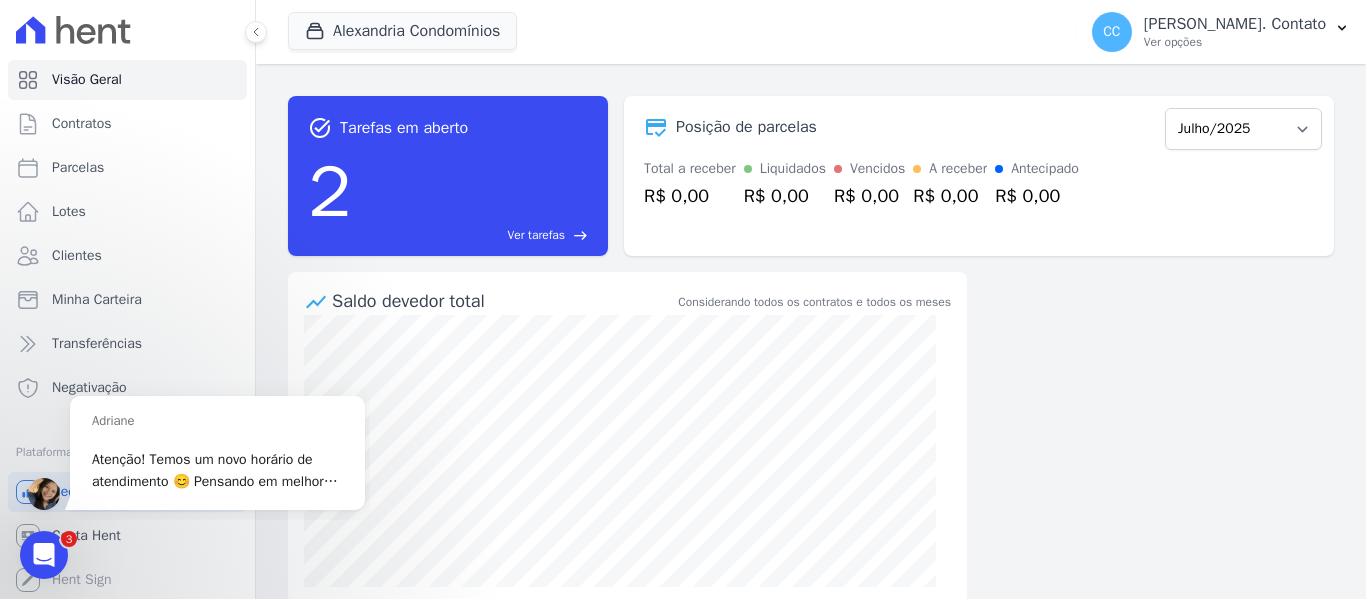 click on "task_alt
Tarefas em aberto
2
Ver tarefas
east
Posição de parcelas
Março/2023
Abril/2023
Maio/2023
Junho/2023
Julho/2023
Agosto/2023
Setembro/2023
Outubro/2023
Novembro/2023
Dezembro/2023
Janeiro/2024
Fevereiro/2024
Março/2024
Abril/2024
Maio/2024
Junho/2024
Julho/2024
Agosto/2024
Setembro/2024
Outubro/2024
Novembro/2024
Dezembro/2024
Janeiro/2025
Fevereiro/2025
Março/2025
Abril/2025
Maio/2025
Junho/2025
Julho/2025
Agosto/2025
Setembro/2025
Outubro/2025
Novembro/2025
Dezembro/2025
Janeiro/2026
Fevereiro/2026
Março/2026
Abril/2026
Maio/2026
Junho/2026
Julho/2026
Agosto/2026
Setembro/2026
Outubro/2026
Novembro/2026
Dezembro/2026" at bounding box center (811, 331) 